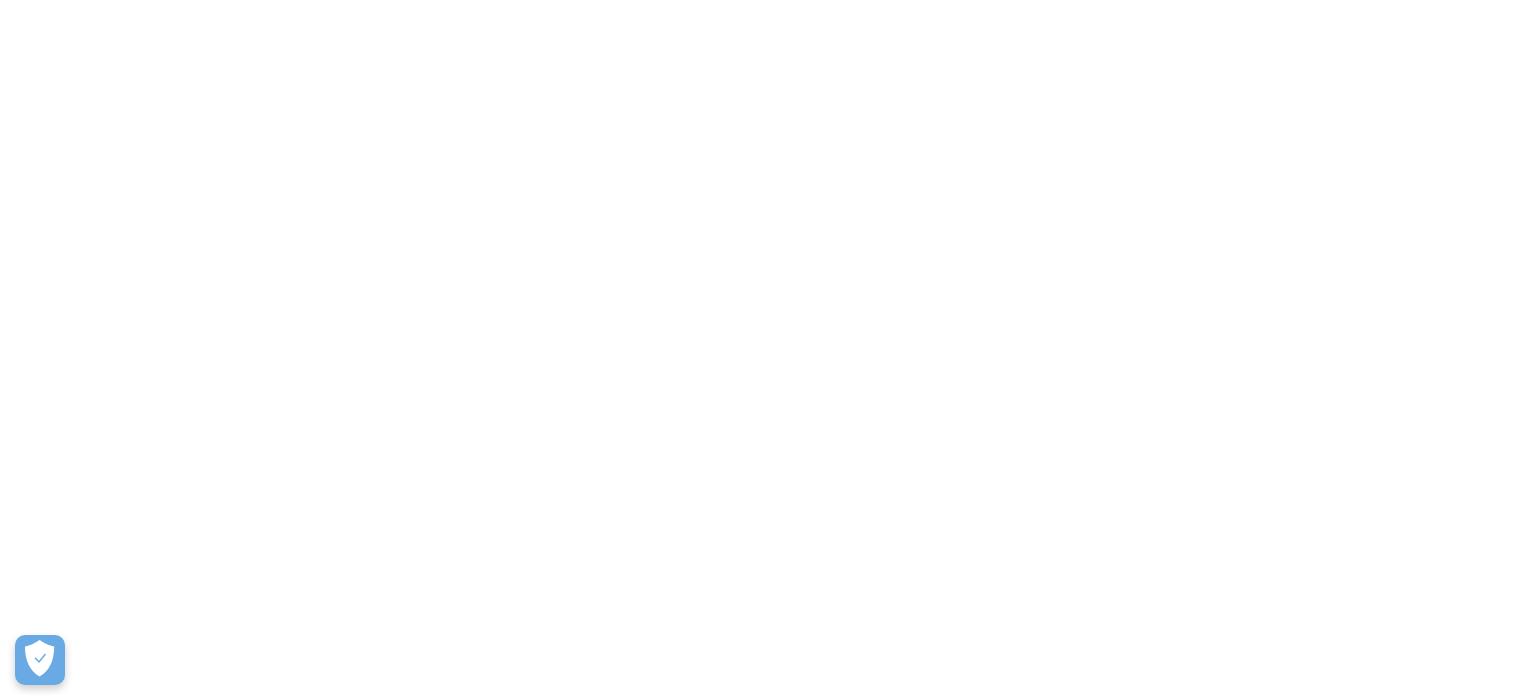scroll, scrollTop: 0, scrollLeft: 0, axis: both 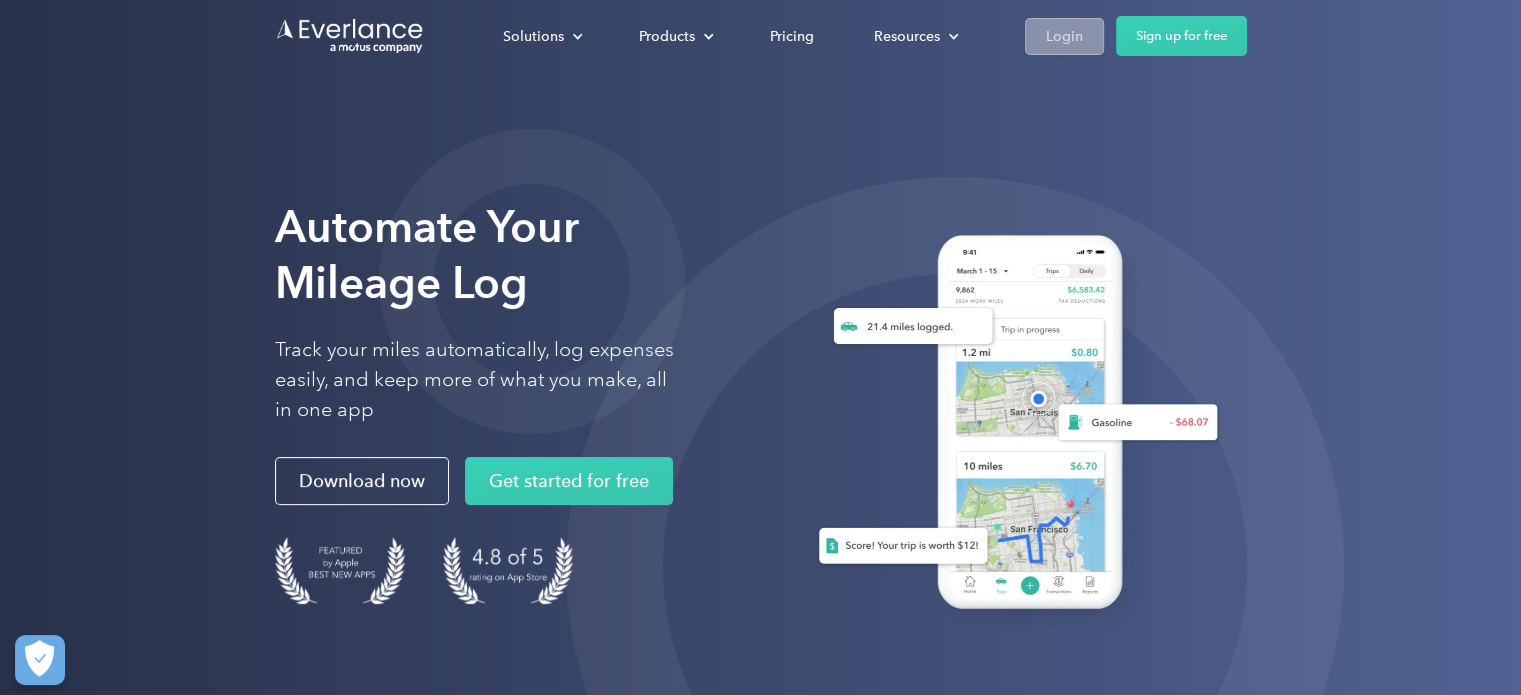 click on "Login" at bounding box center [1064, 36] 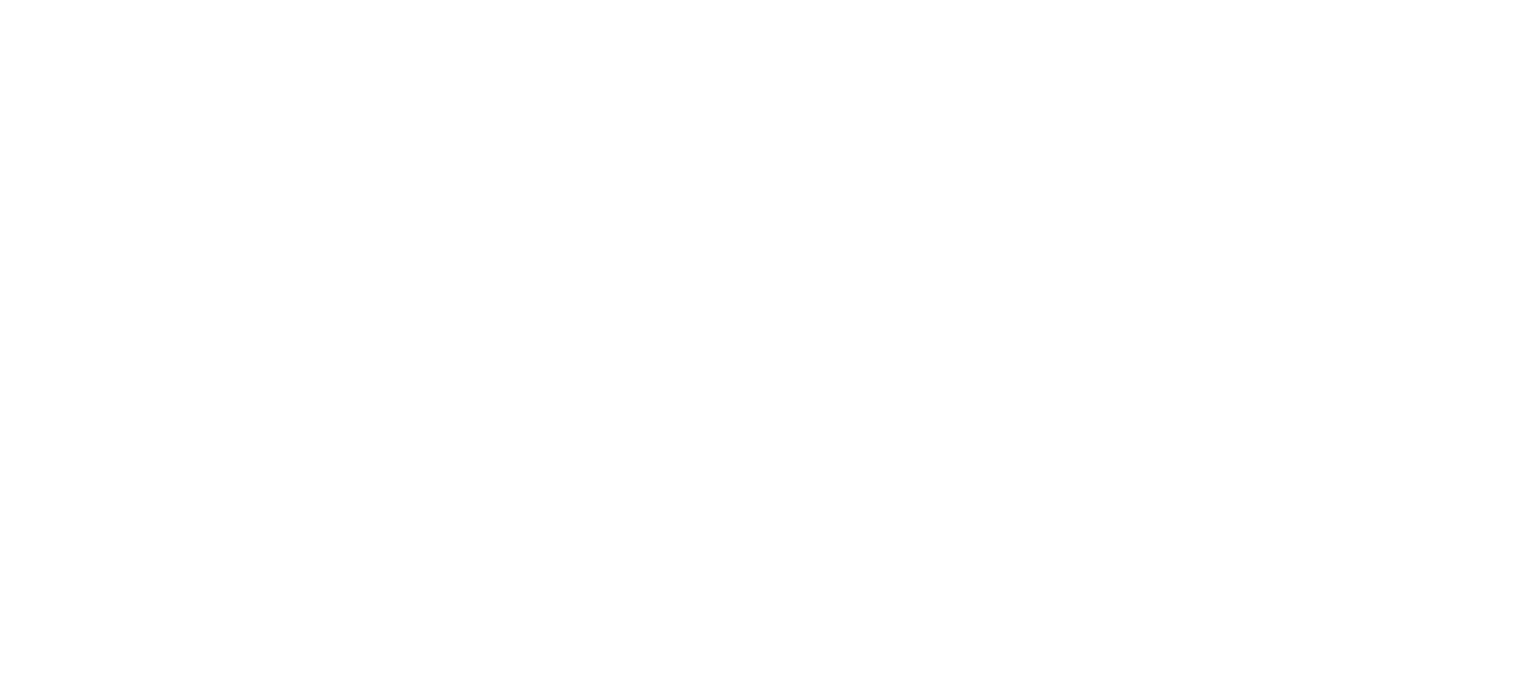scroll, scrollTop: 0, scrollLeft: 0, axis: both 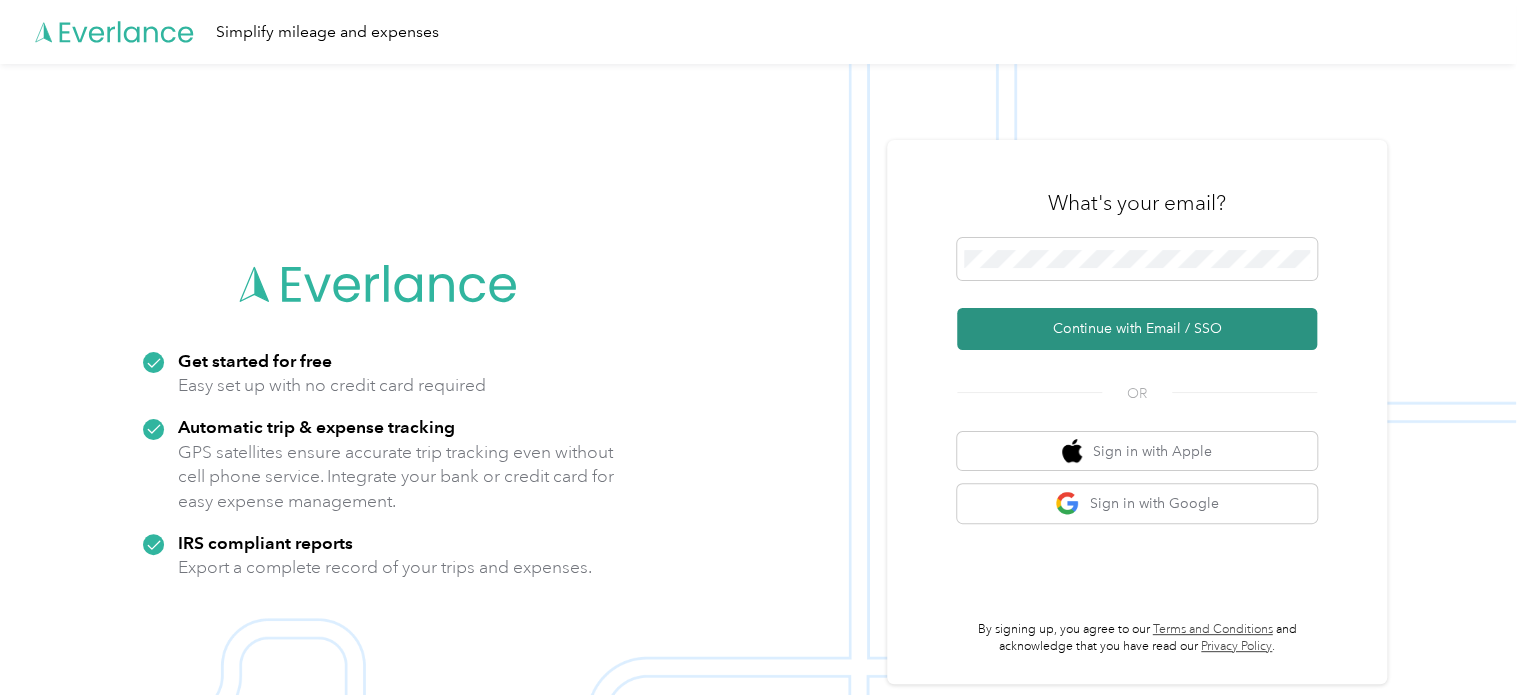 click on "Continue with Email / SSO" at bounding box center (1137, 329) 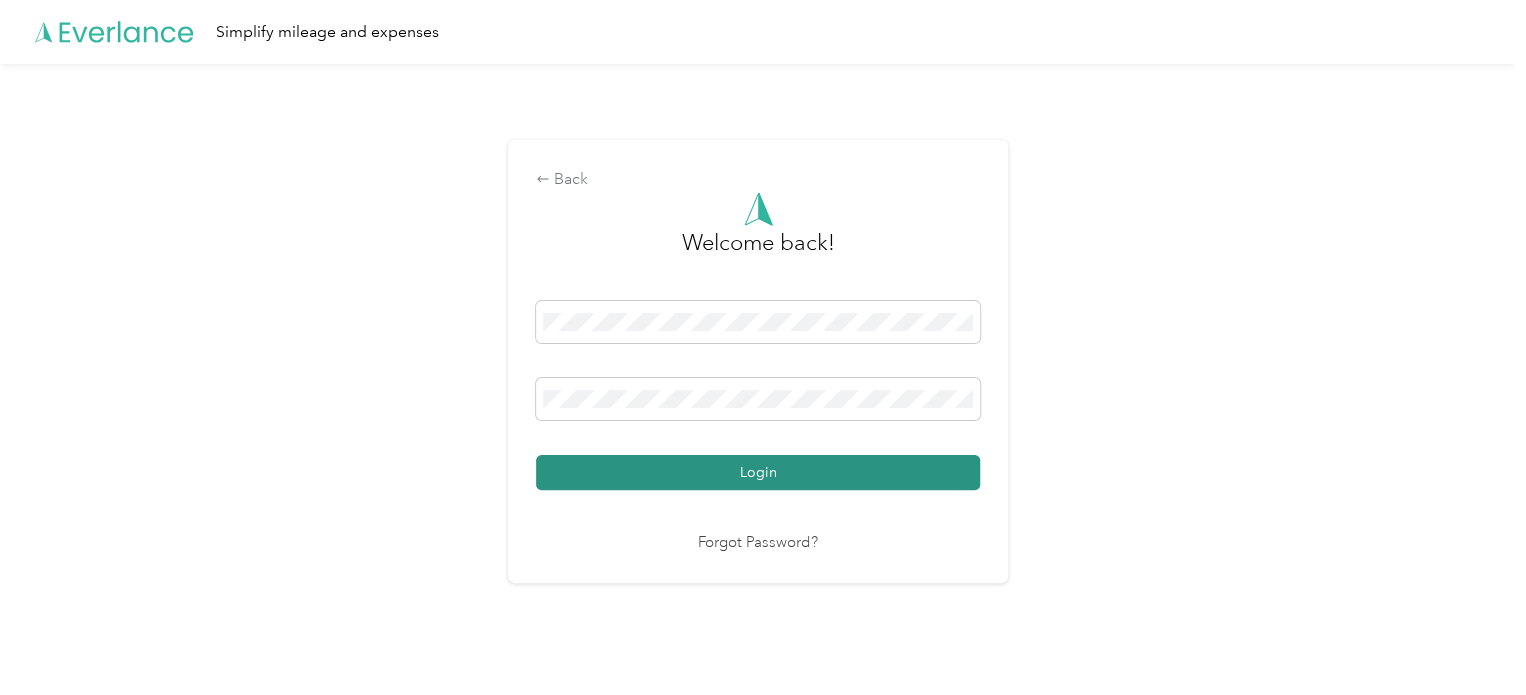 click on "Login" at bounding box center (758, 472) 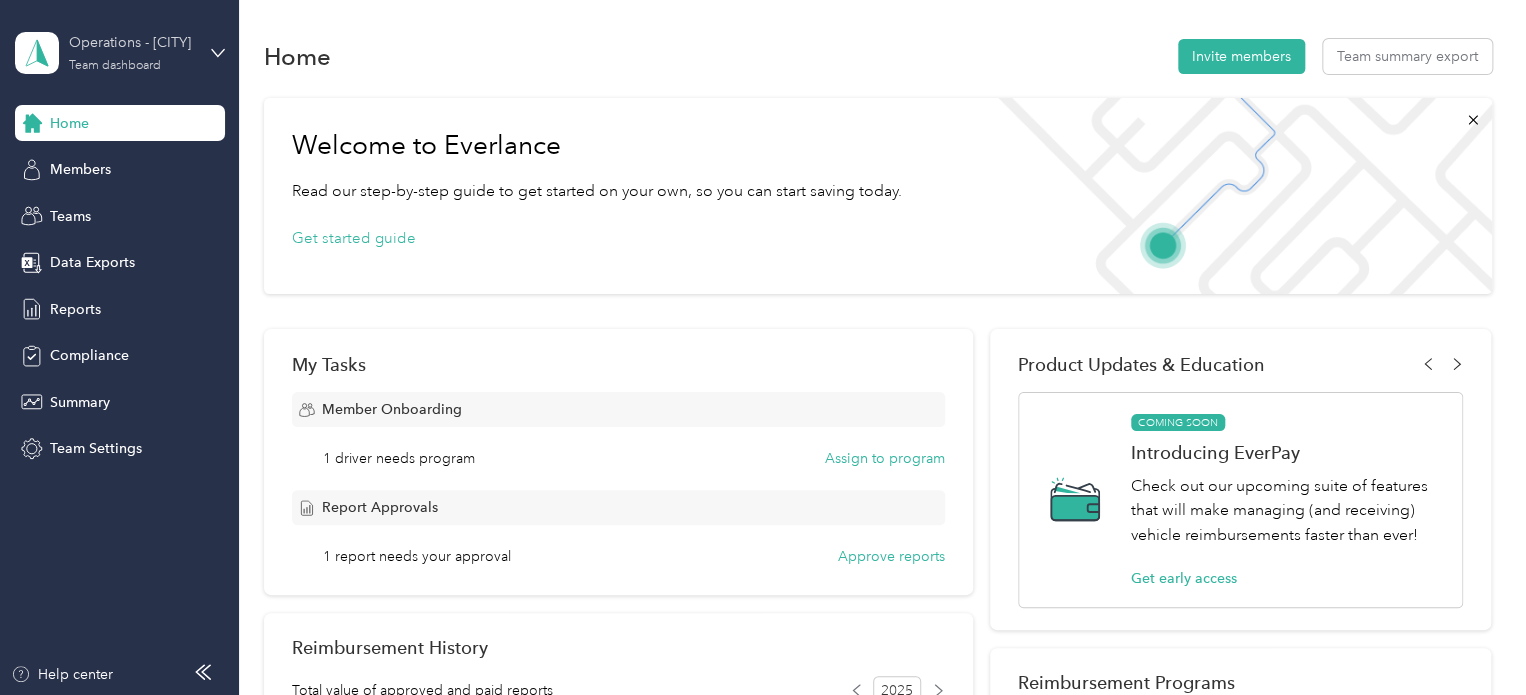 click on "Operations - [CITY] Team dashboard" at bounding box center [131, 52] 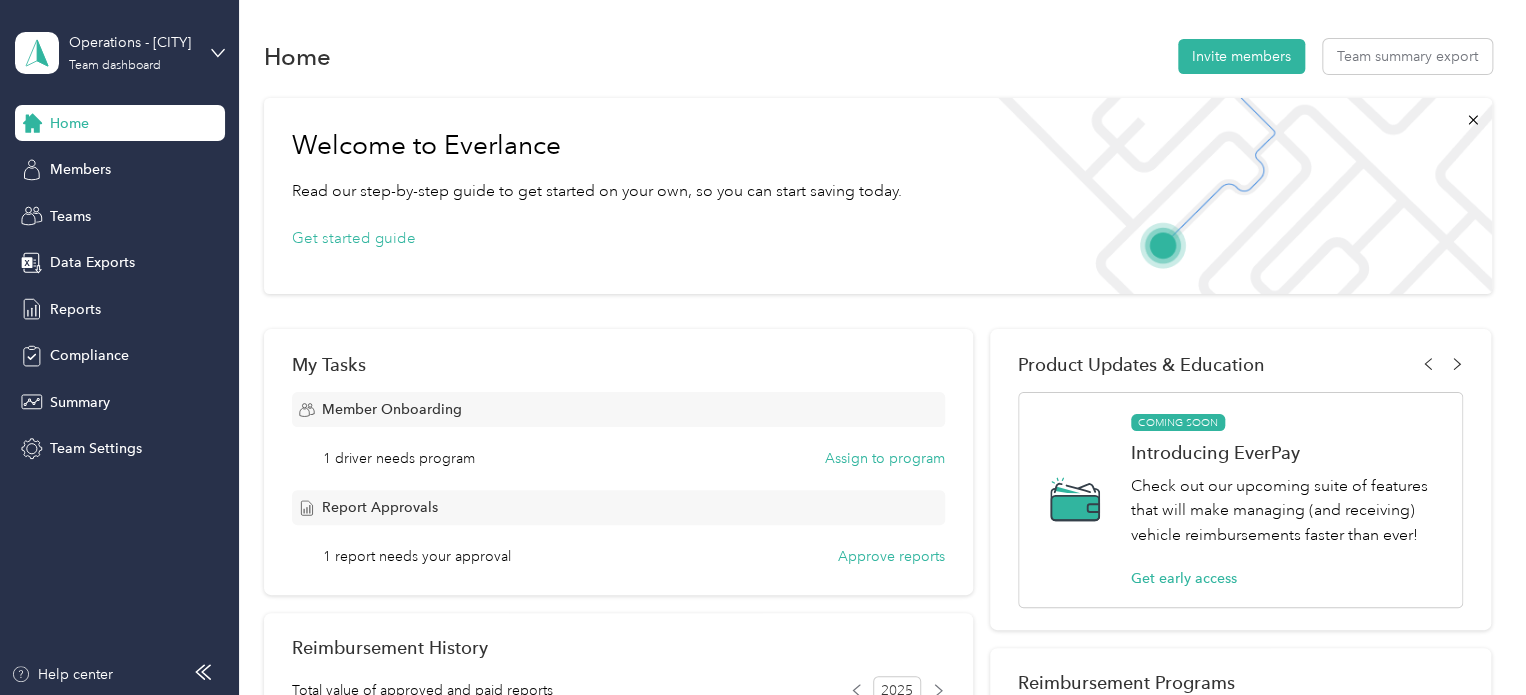 click on "Team dashboard" at bounding box center [87, 160] 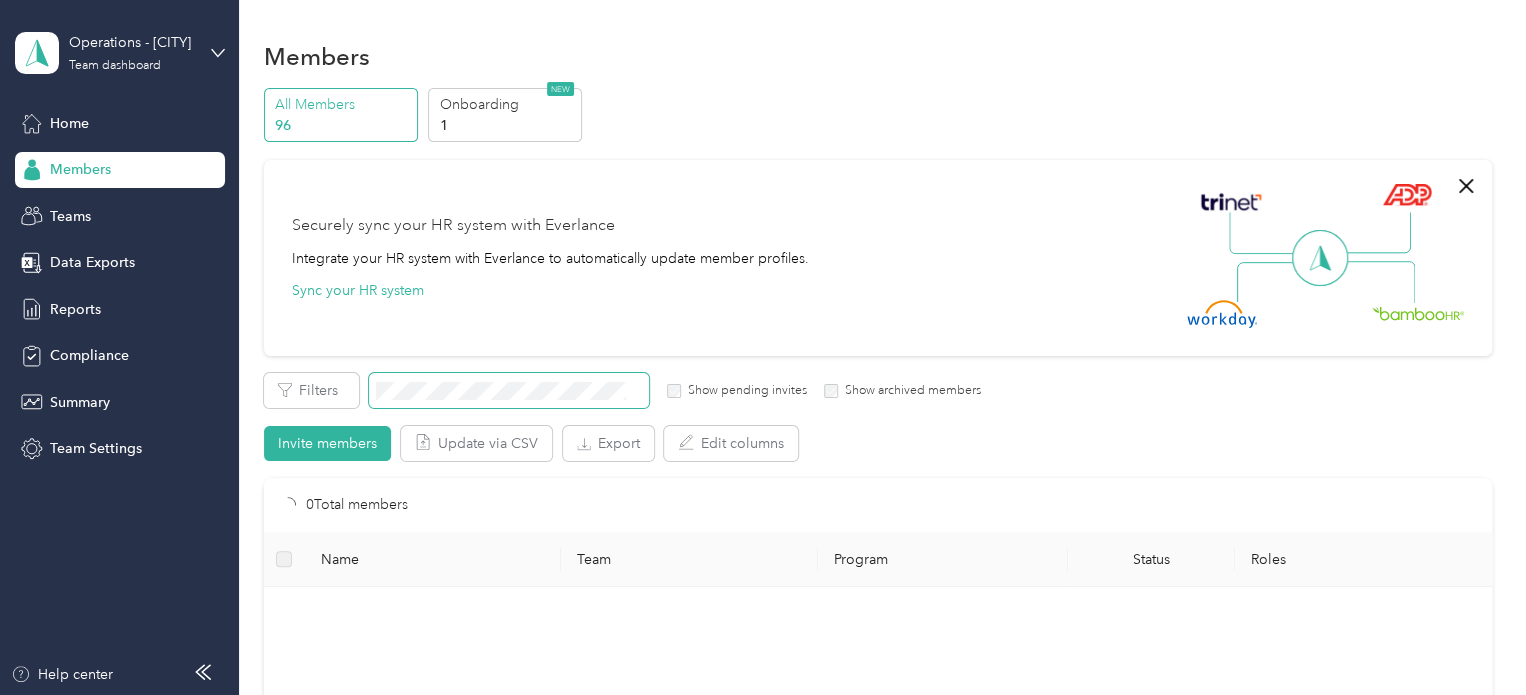click at bounding box center [509, 390] 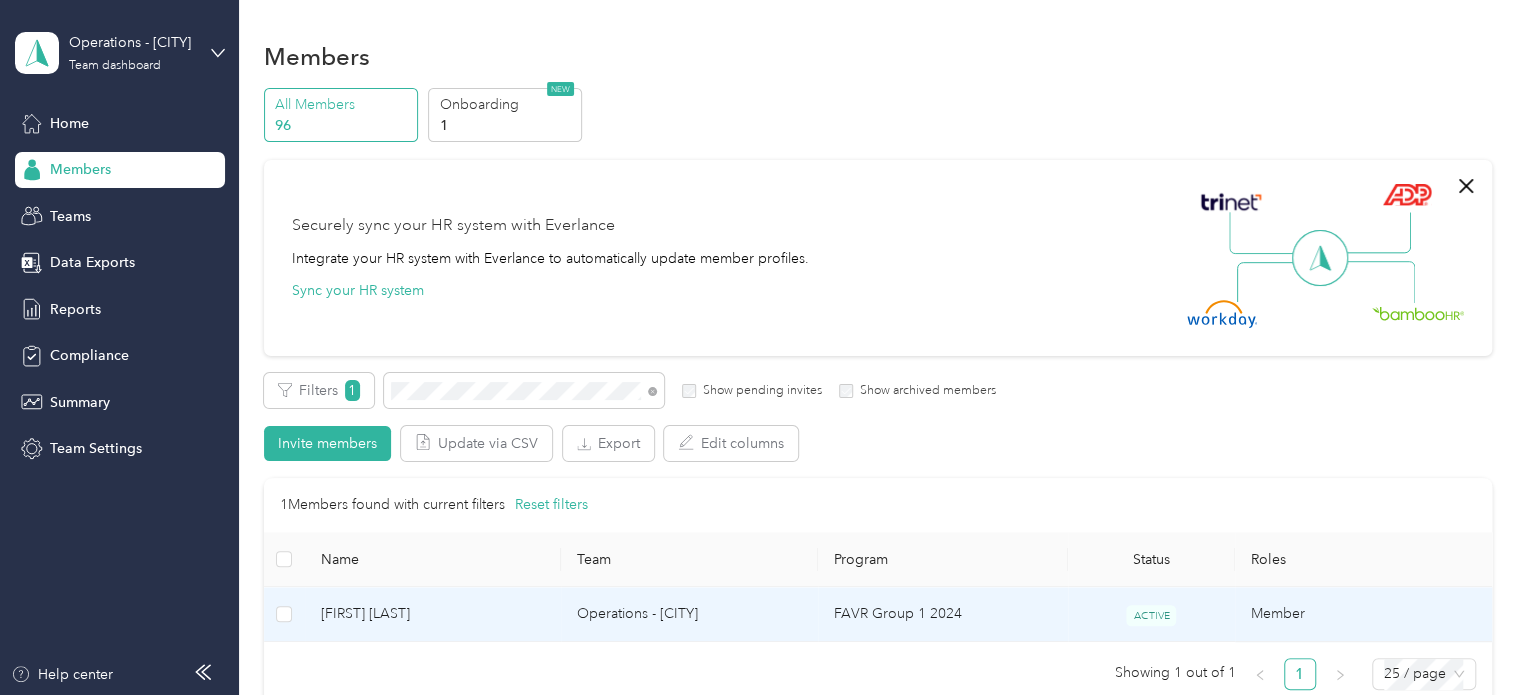 click on "[FIRST] [LAST]" at bounding box center [433, 614] 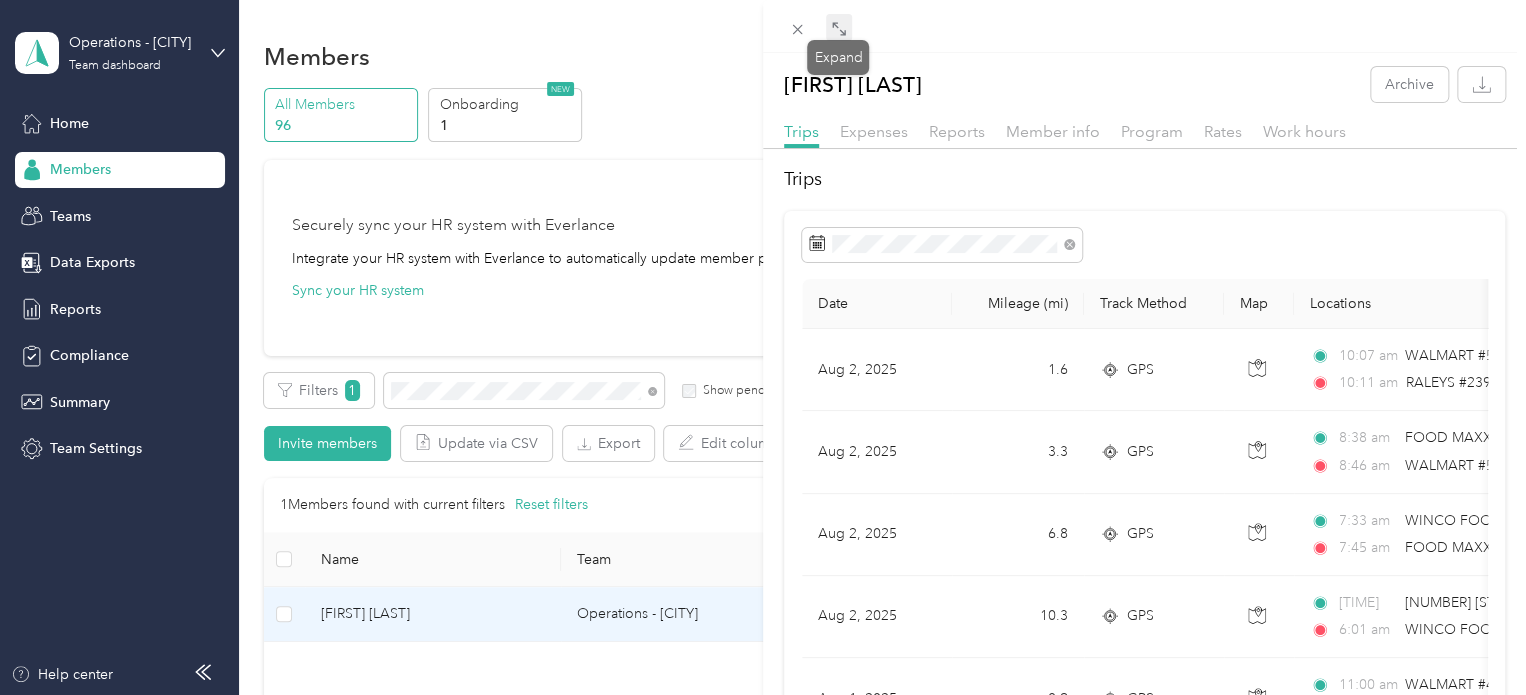 click 